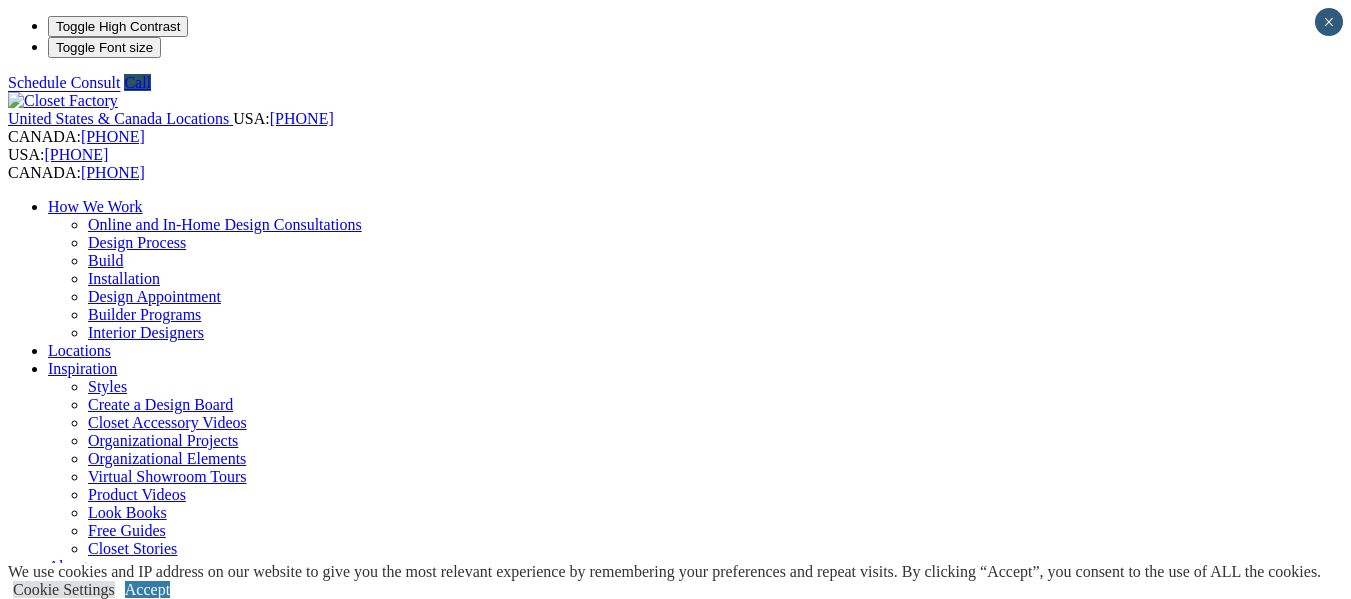 scroll, scrollTop: 0, scrollLeft: 0, axis: both 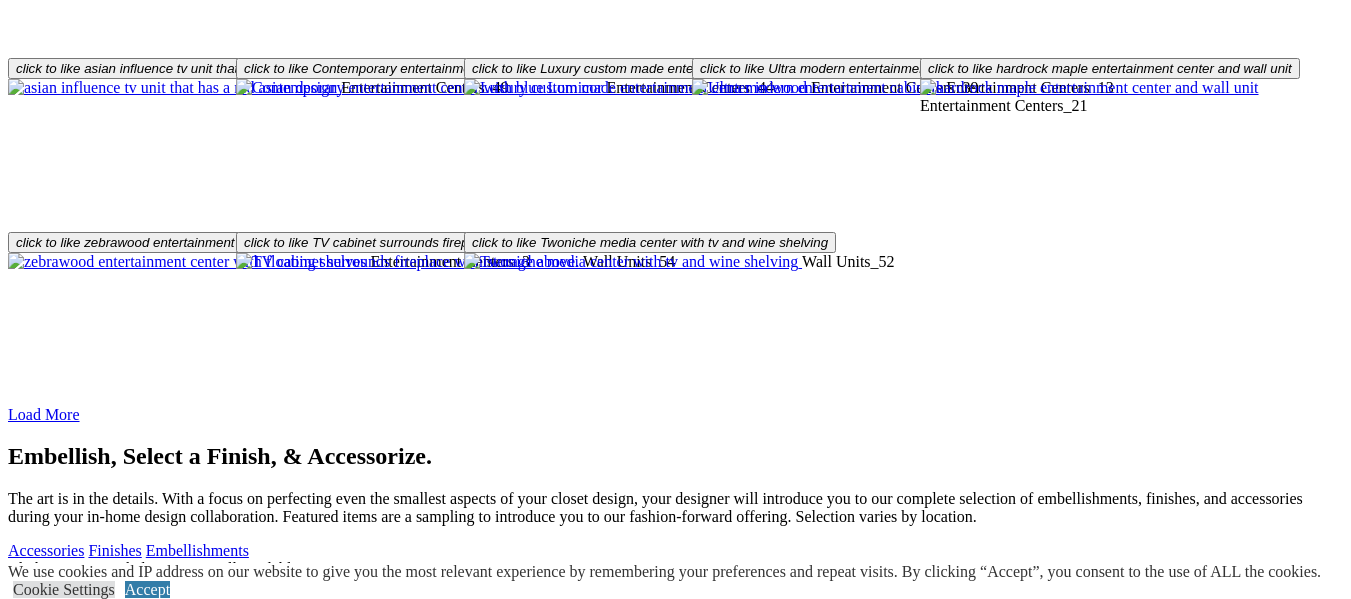 click on "Wall Beds" at bounding box center [81, -2070] 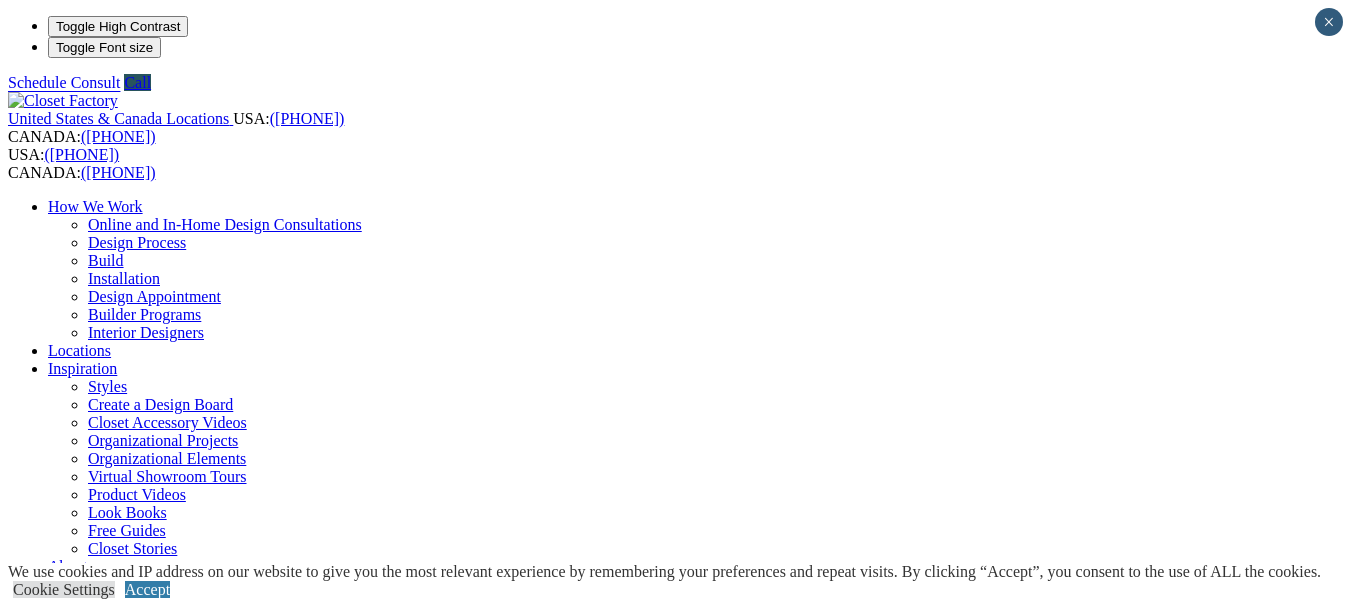 scroll, scrollTop: 0, scrollLeft: 0, axis: both 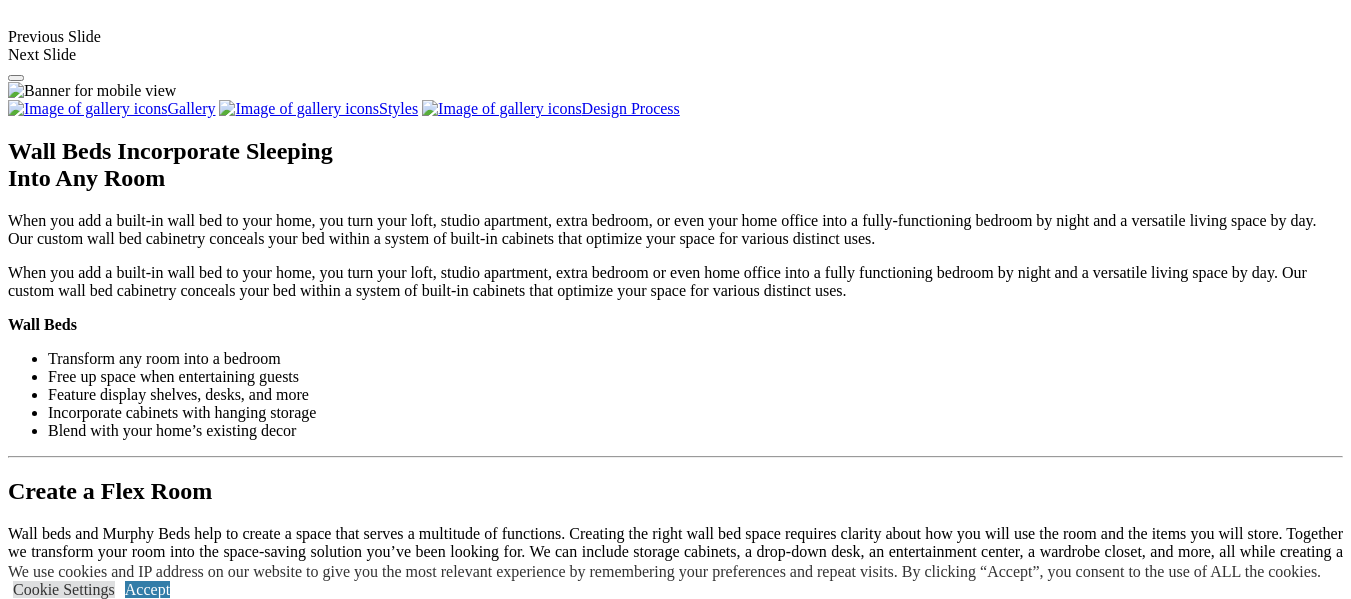 click on "Load More" at bounding box center (44, 1650) 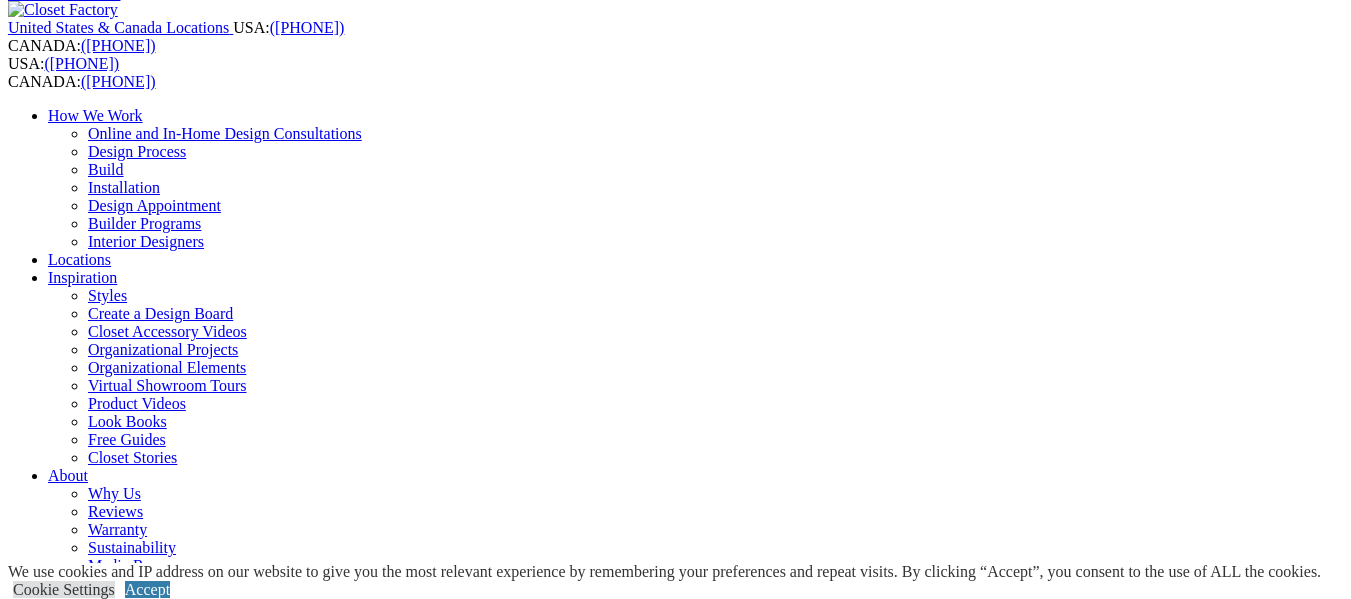 scroll, scrollTop: 0, scrollLeft: 0, axis: both 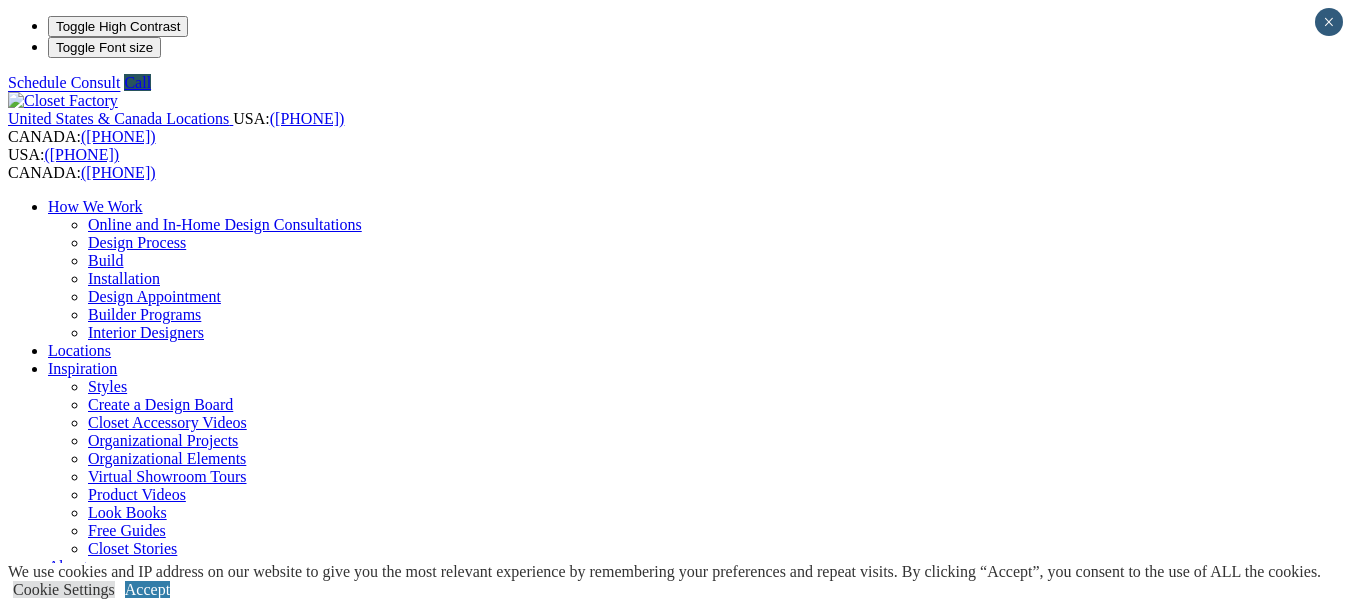 click on "Wall Units" at bounding box center (82, 1102) 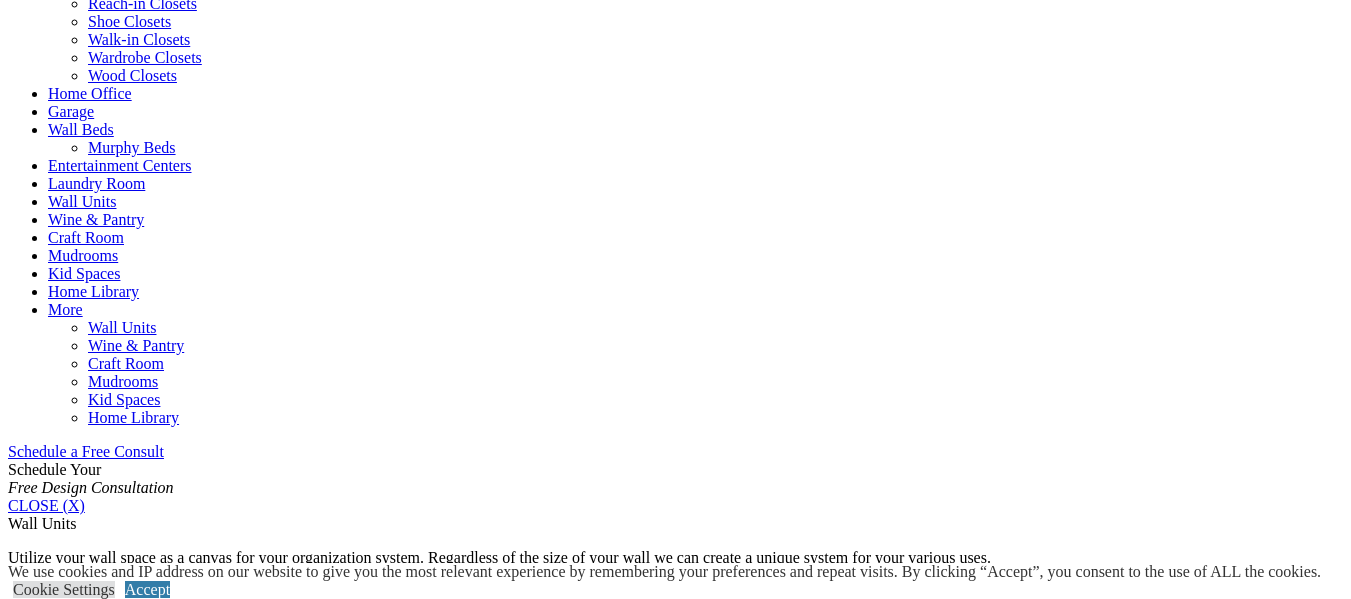 scroll, scrollTop: 900, scrollLeft: 0, axis: vertical 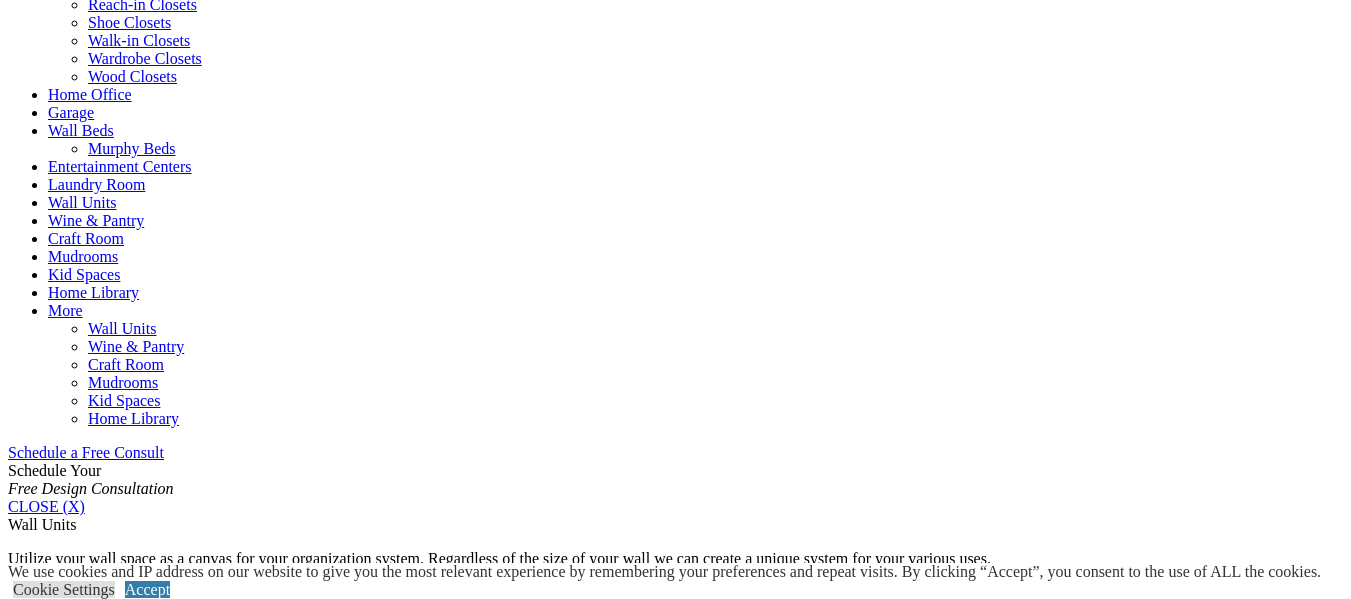 click on "Home Office" at bounding box center [90, 94] 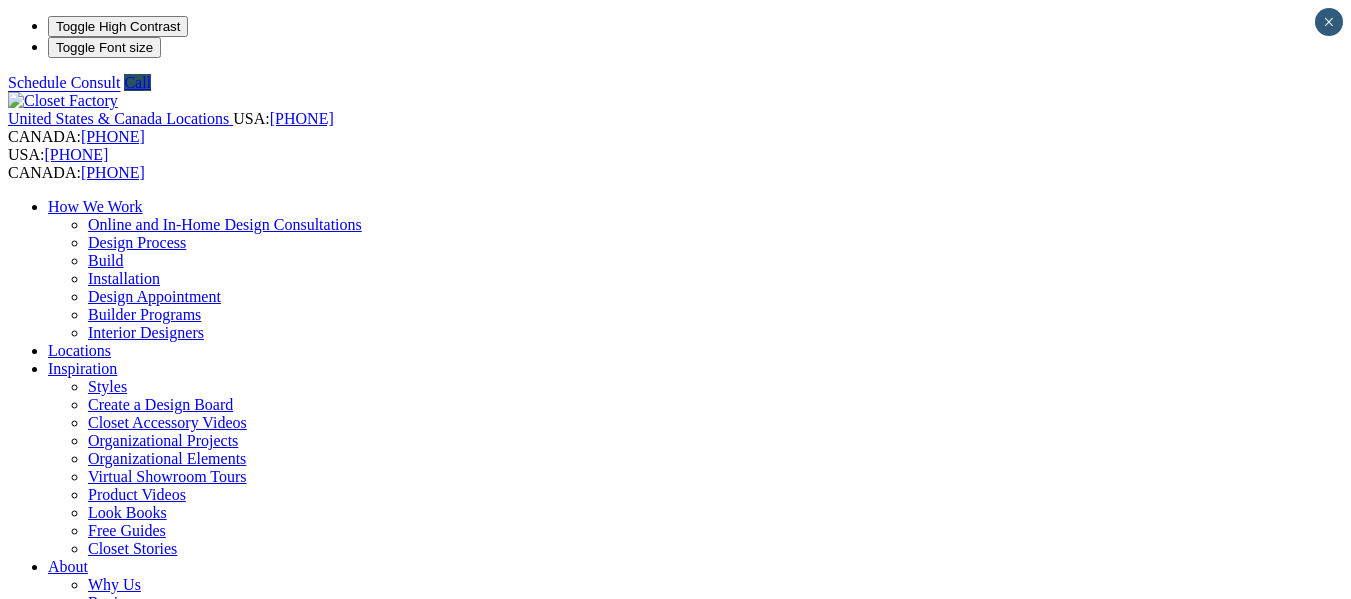 scroll, scrollTop: 0, scrollLeft: 0, axis: both 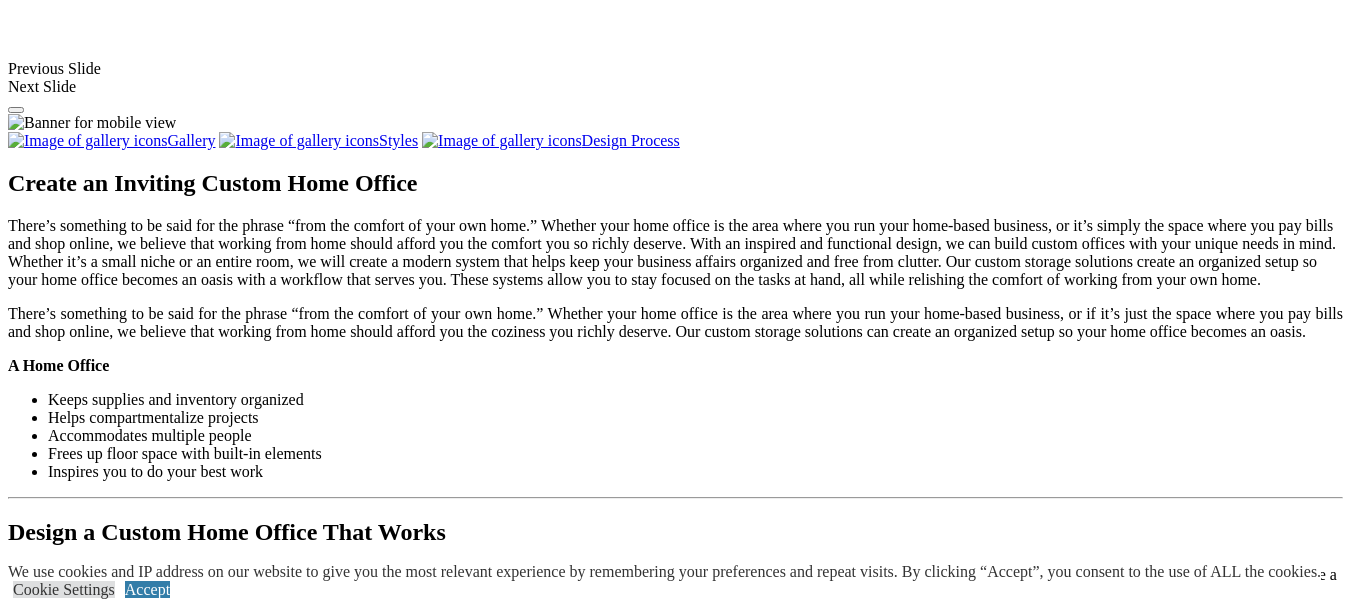 click on "Load More" at bounding box center [44, 1709] 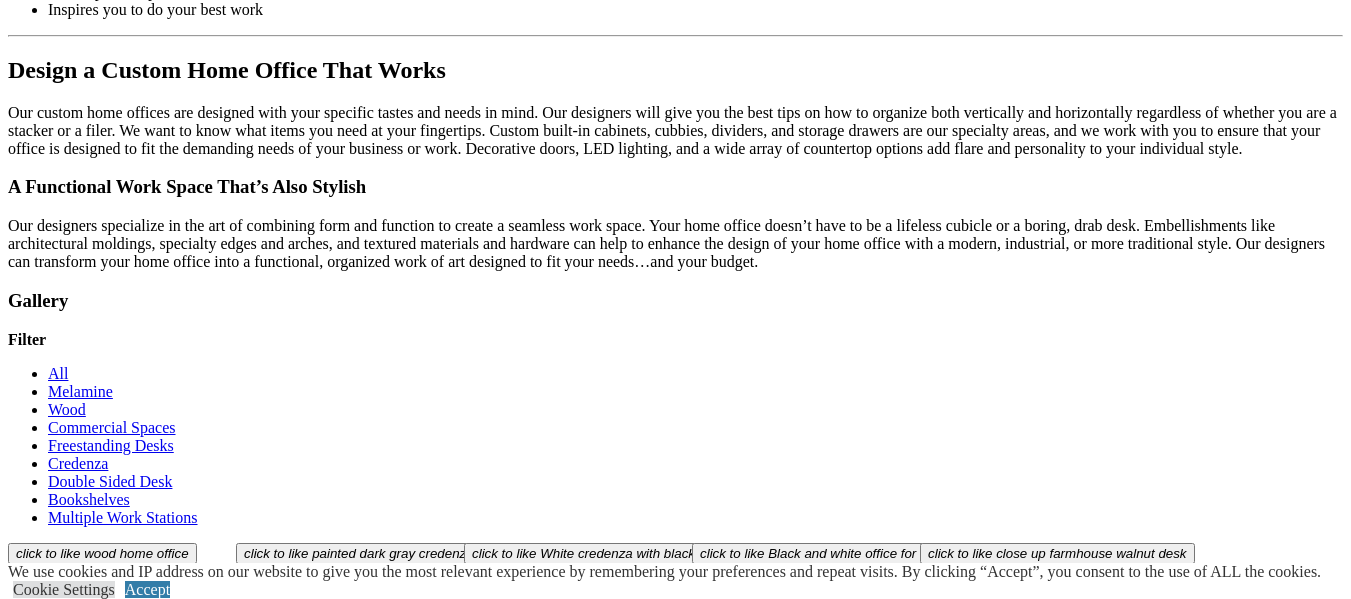 scroll, scrollTop: 2400, scrollLeft: 0, axis: vertical 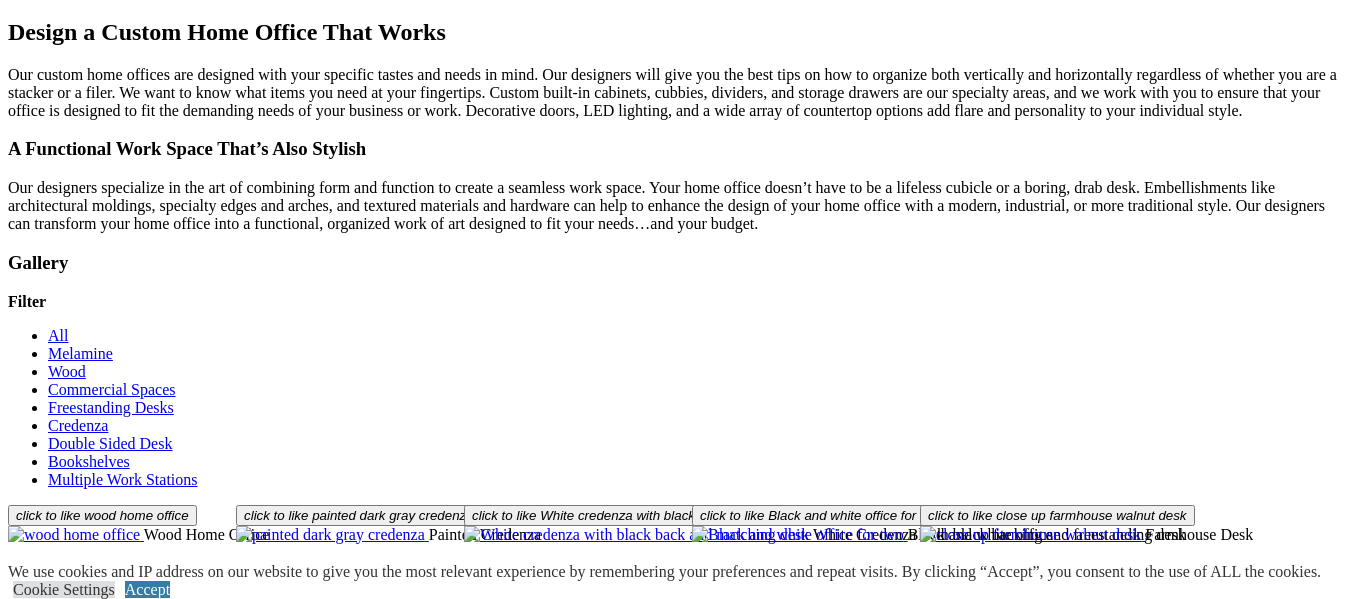 click at bounding box center [1067, 1405] 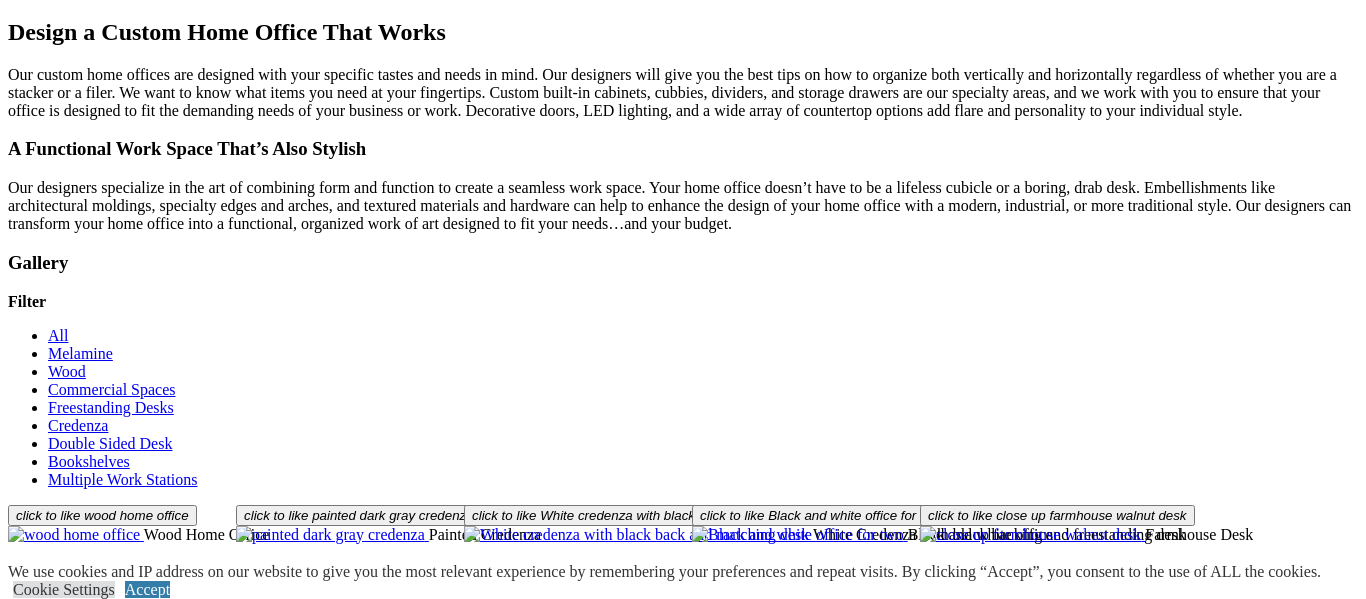 click at bounding box center [8, 36199] 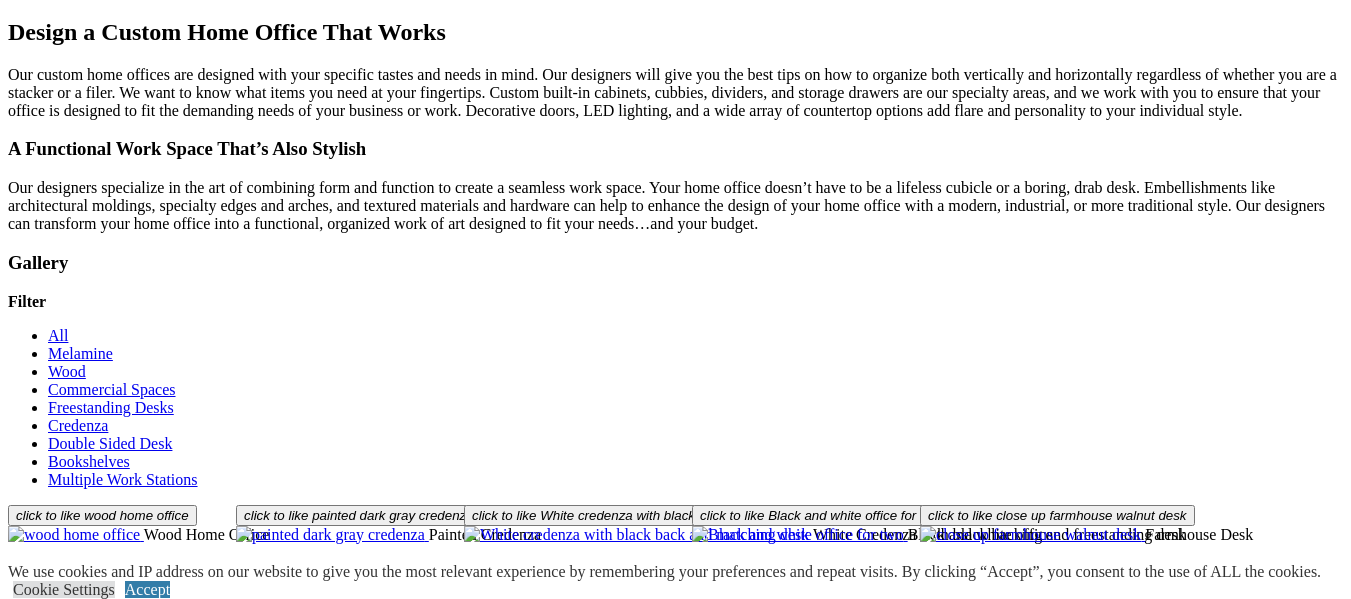click on "Load More" at bounding box center (44, 1557) 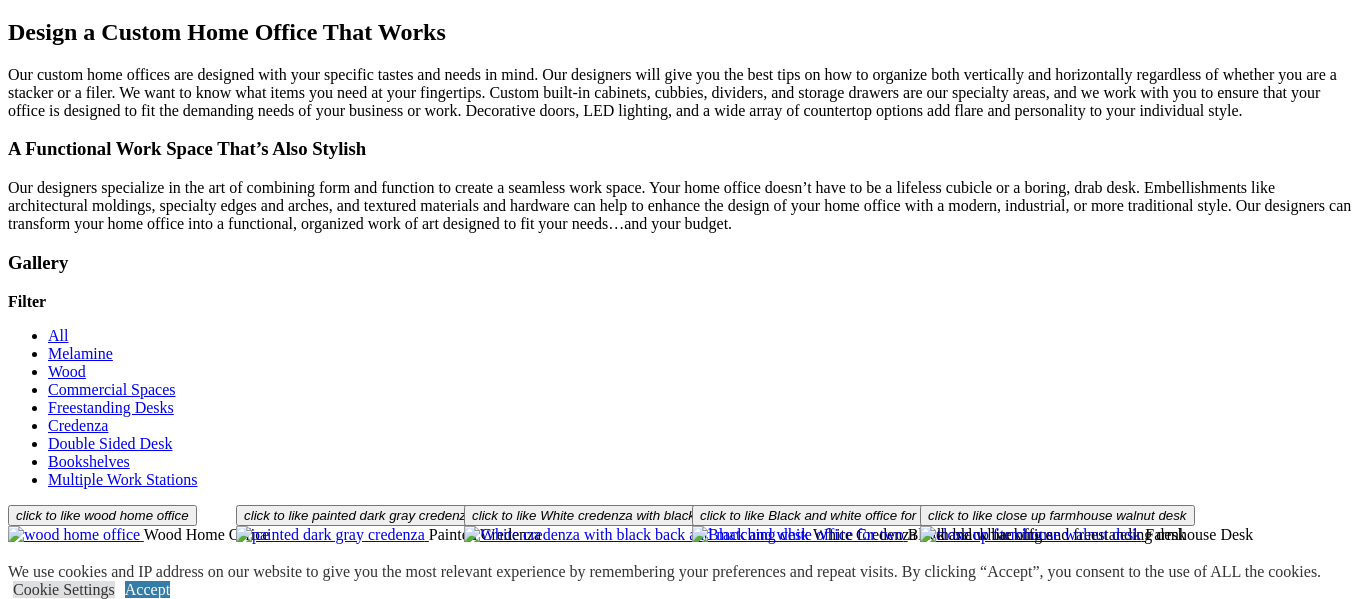 click at bounding box center [8, 36547] 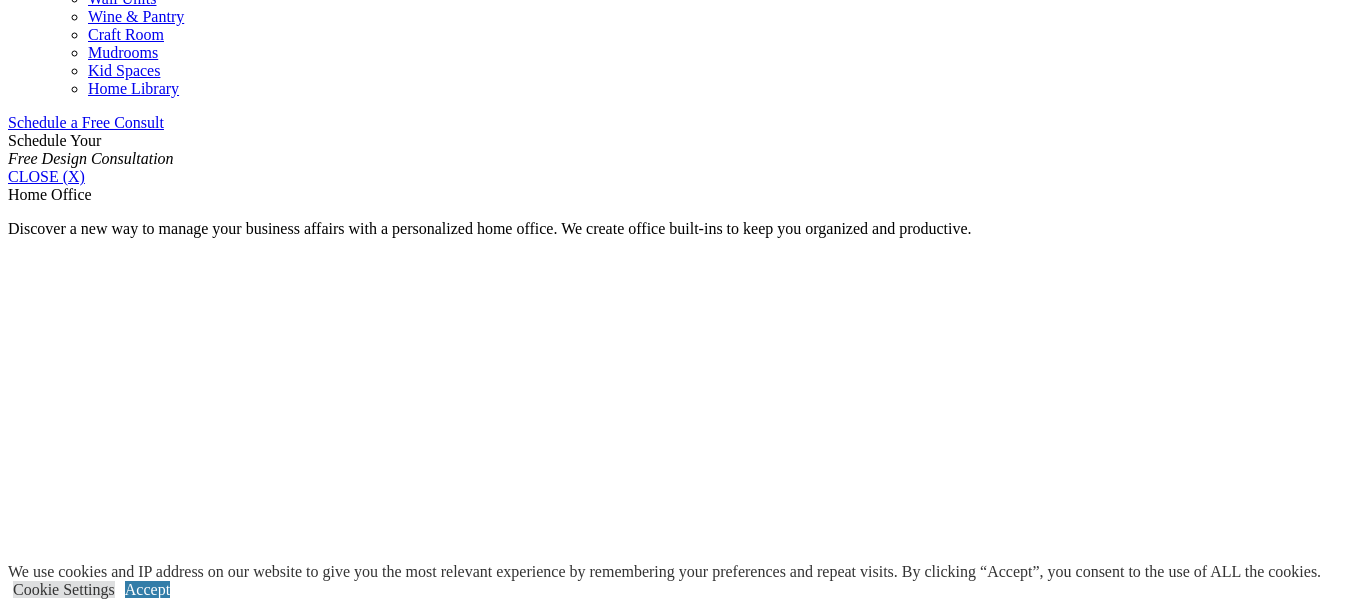 scroll, scrollTop: 1200, scrollLeft: 0, axis: vertical 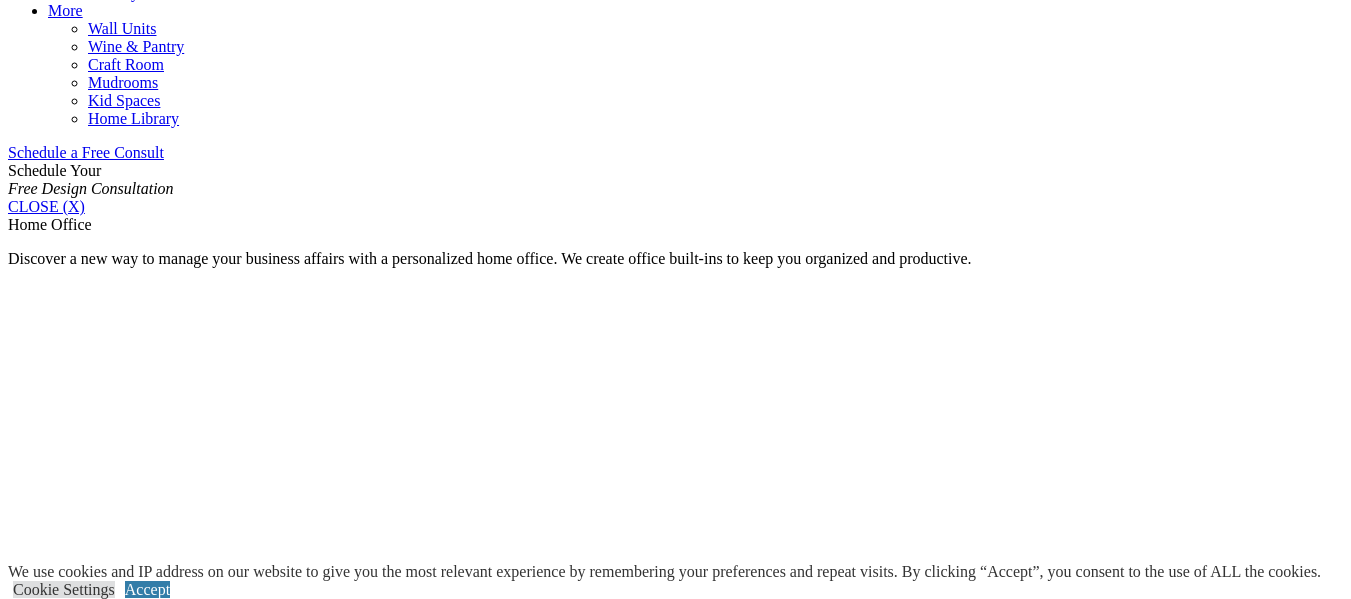 click on "Bookshelves" at bounding box center [89, 1661] 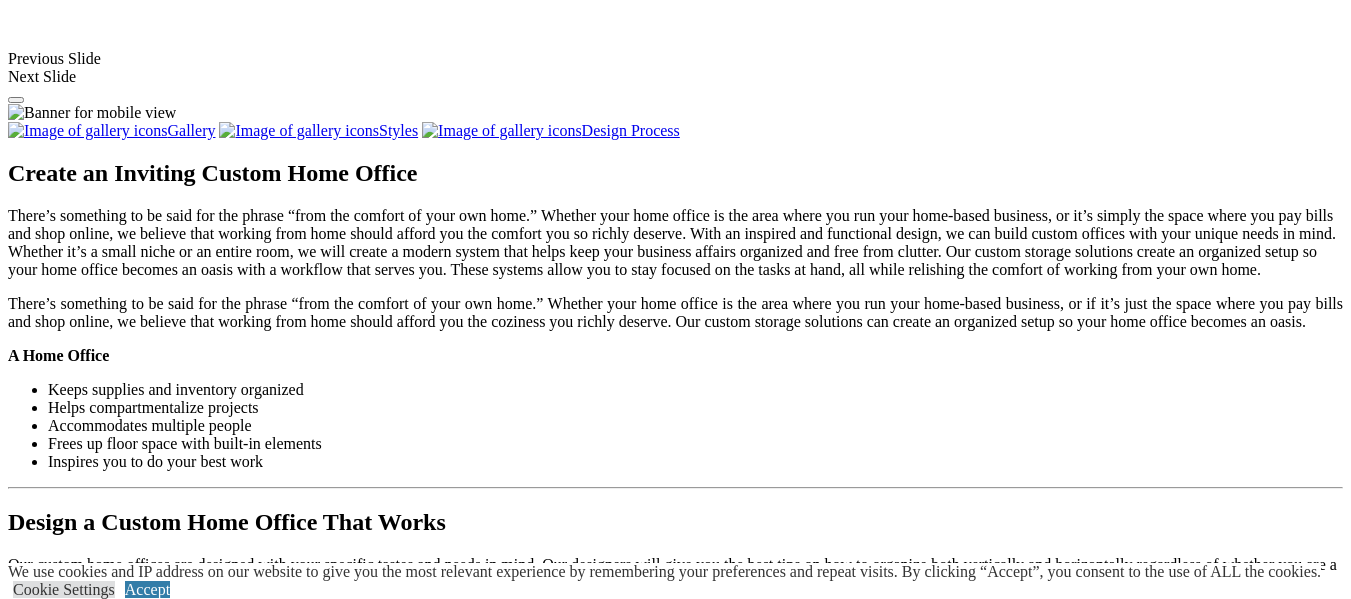 scroll, scrollTop: 2000, scrollLeft: 0, axis: vertical 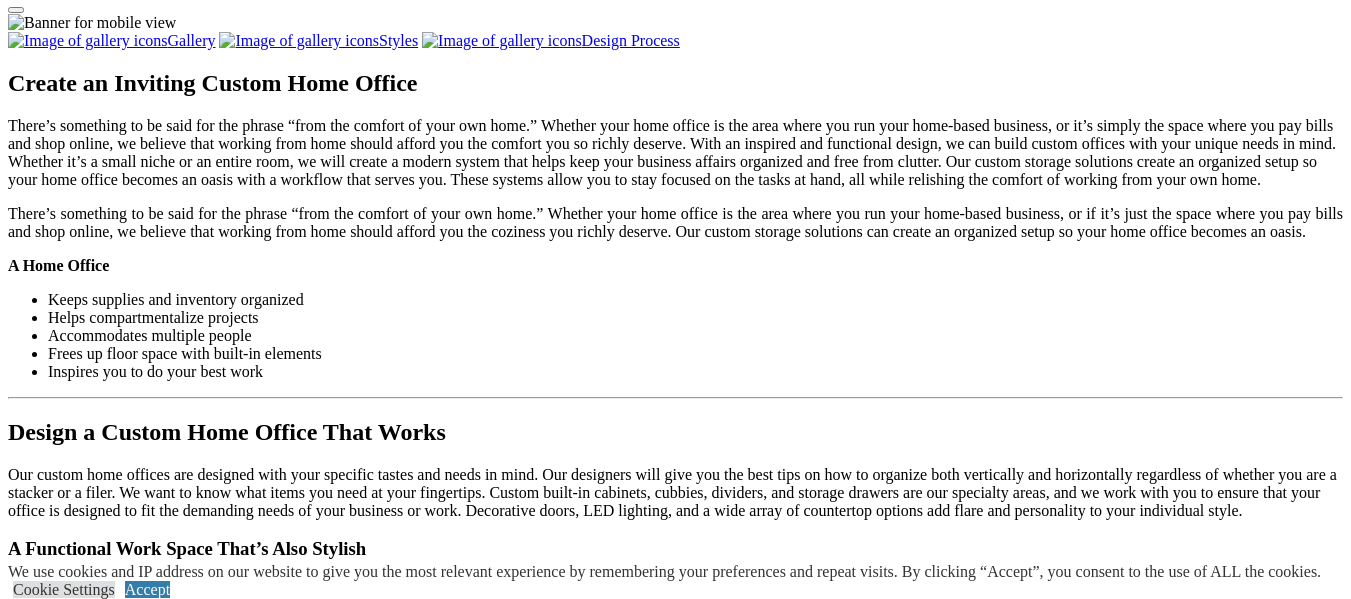 click on "Laundry Room" at bounding box center (96, -916) 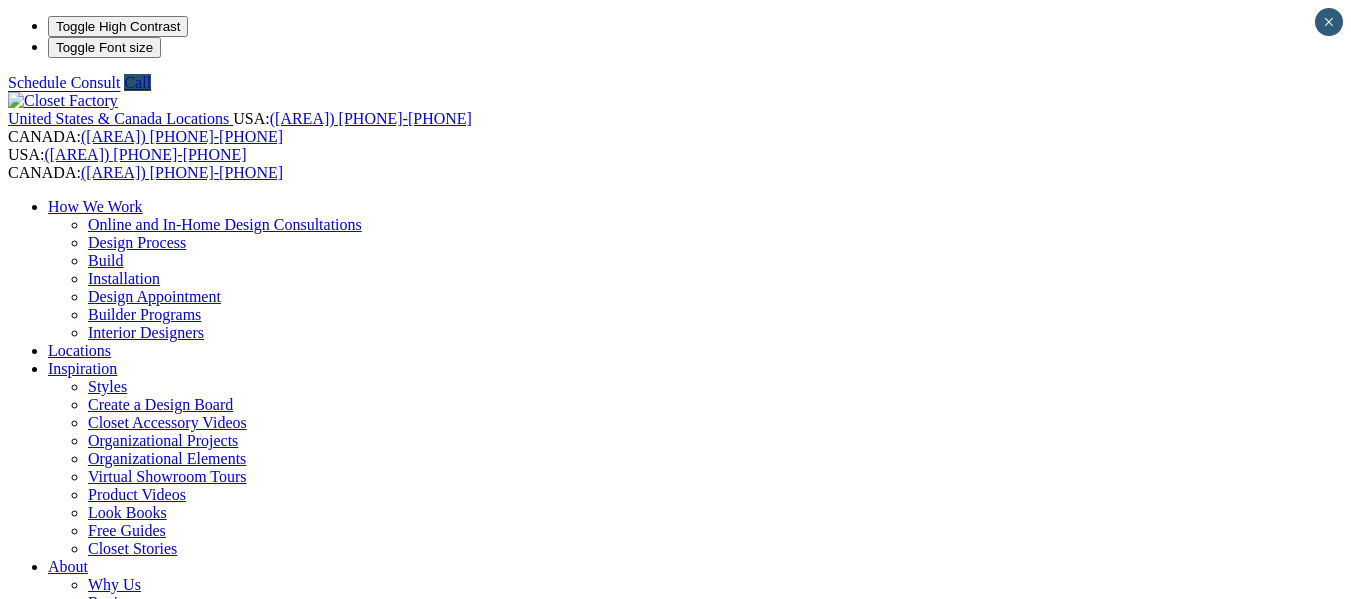 scroll, scrollTop: 0, scrollLeft: 0, axis: both 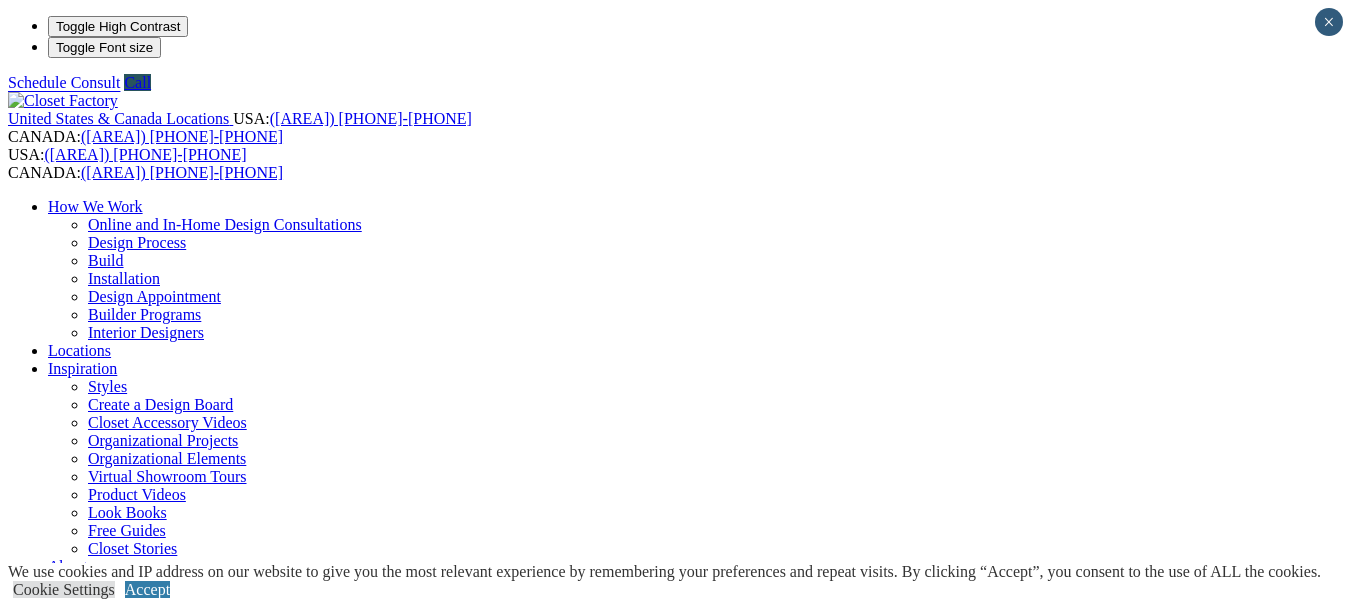 click on "Wine & Pantry" at bounding box center (136, 1246) 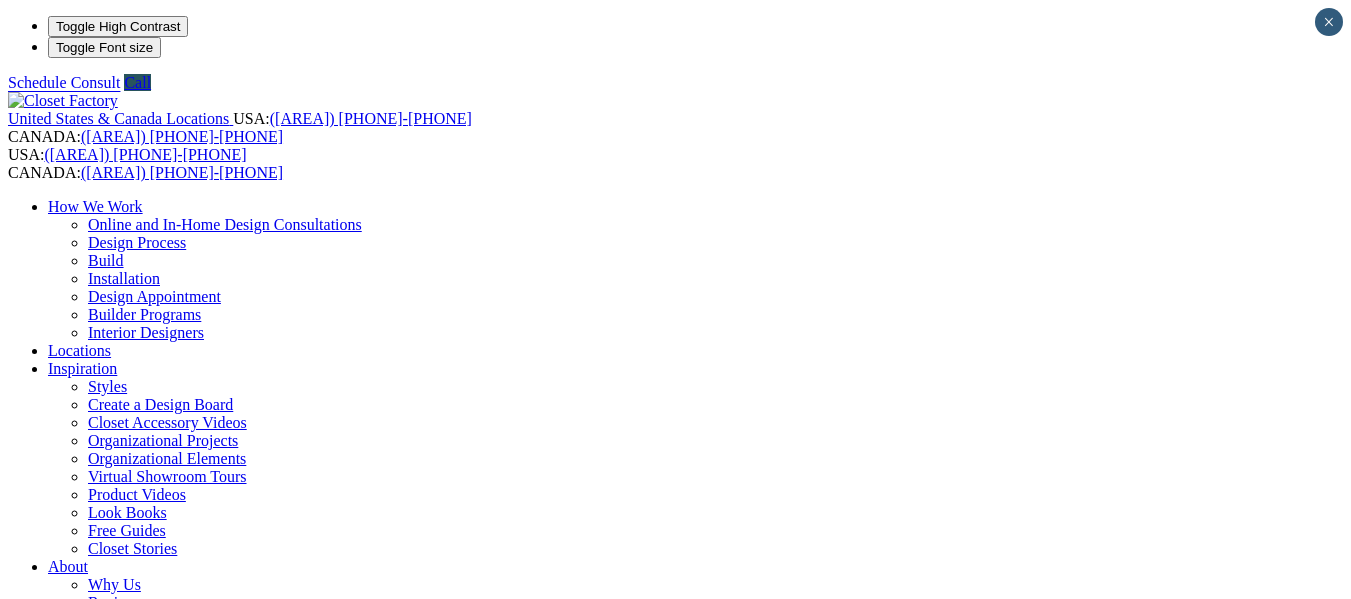 scroll, scrollTop: 0, scrollLeft: 0, axis: both 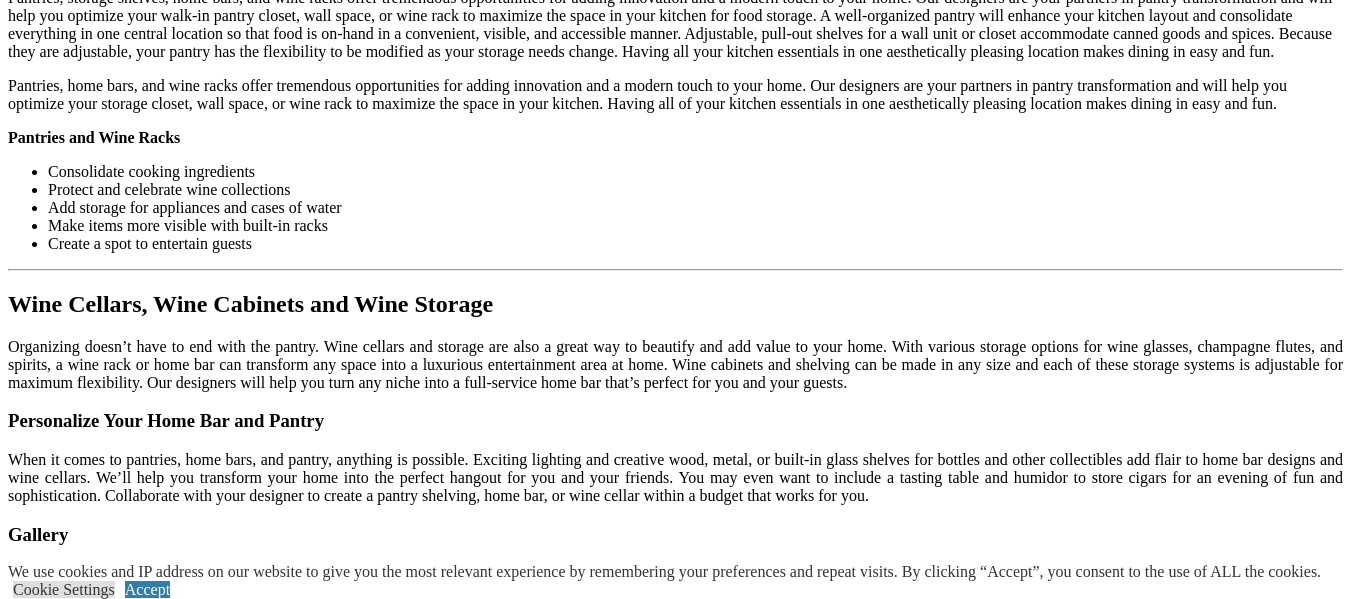 click on "Load More" at bounding box center [44, 1445] 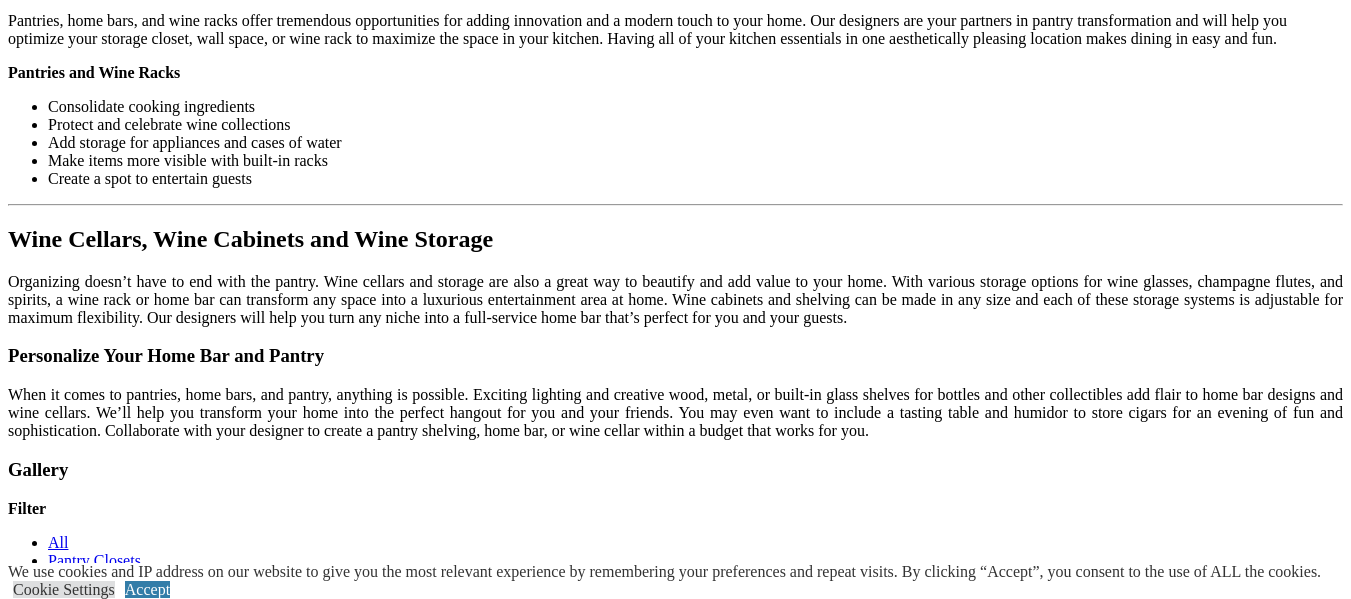 scroll, scrollTop: 2200, scrollLeft: 0, axis: vertical 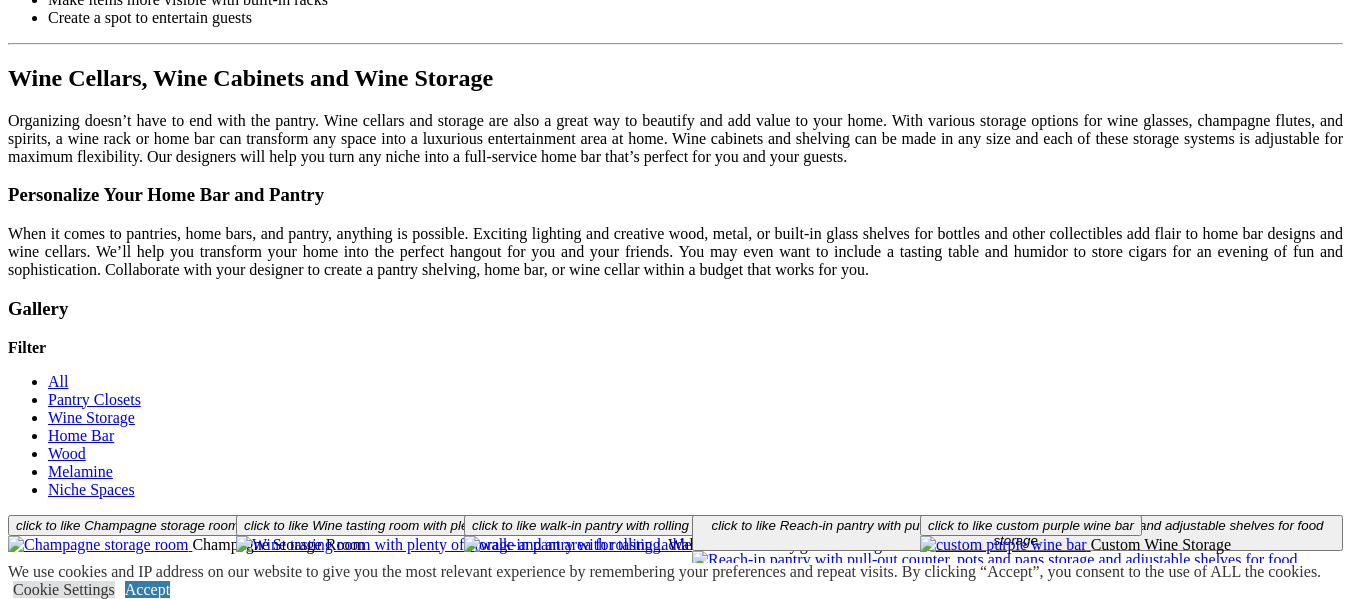 click on "Garage" at bounding box center (71, -1188) 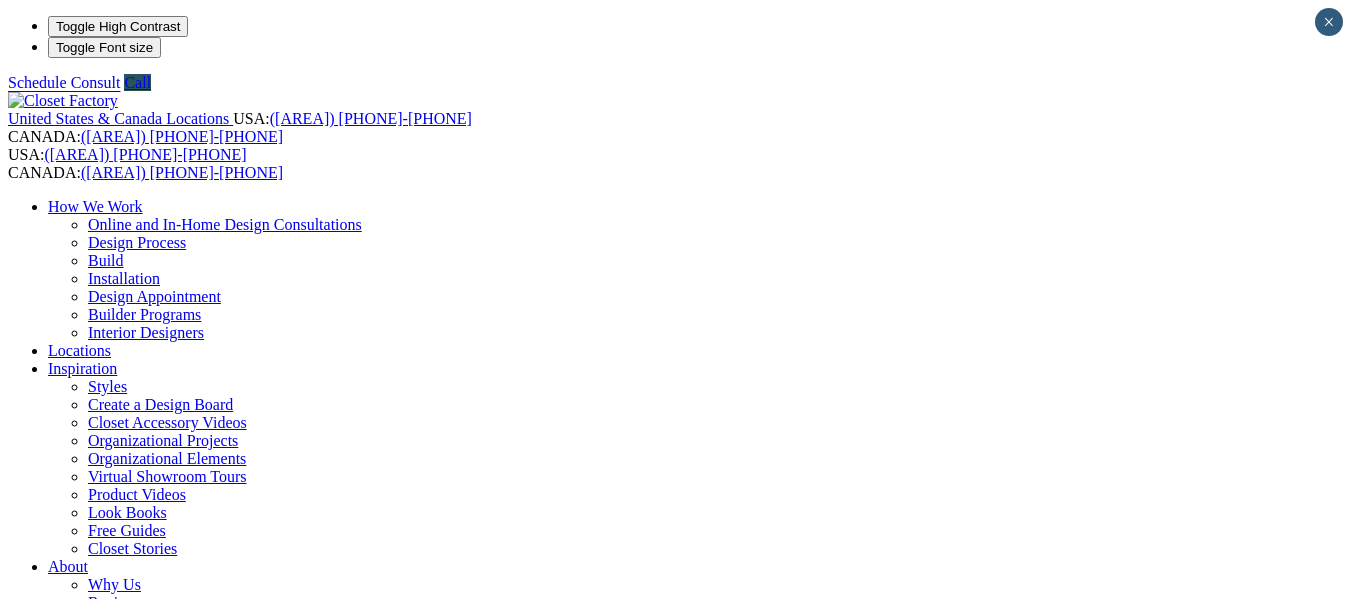 scroll, scrollTop: 100, scrollLeft: 0, axis: vertical 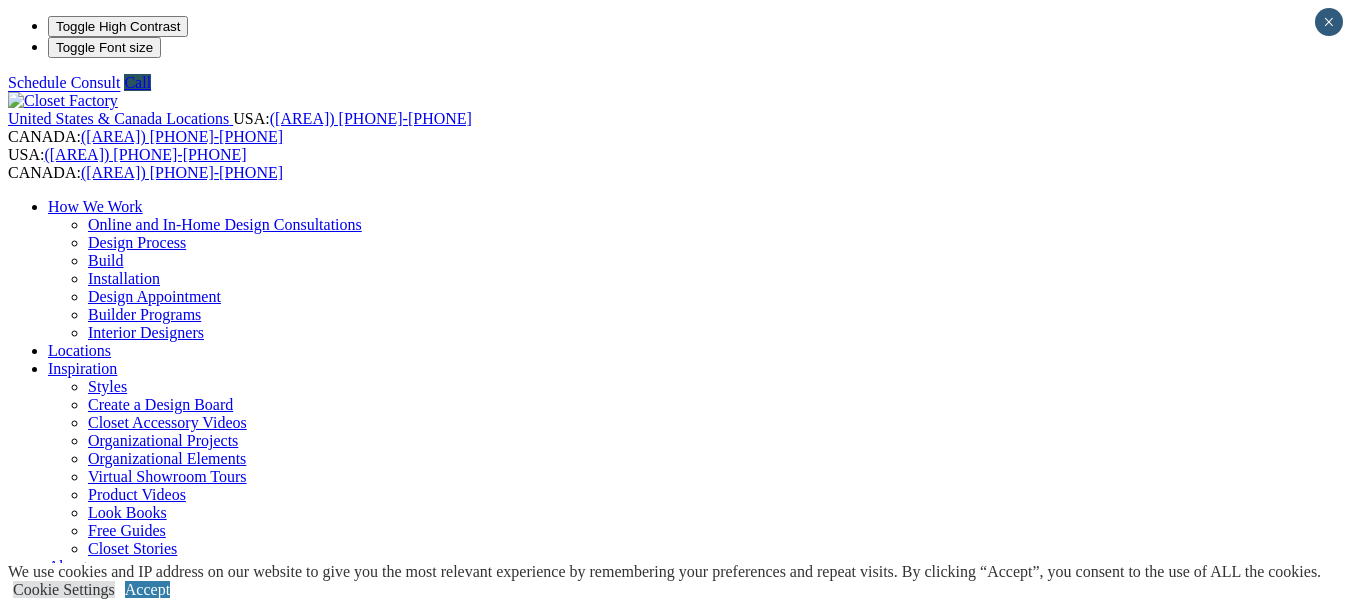 click on "Finesse Systems" at bounding box center [140, 886] 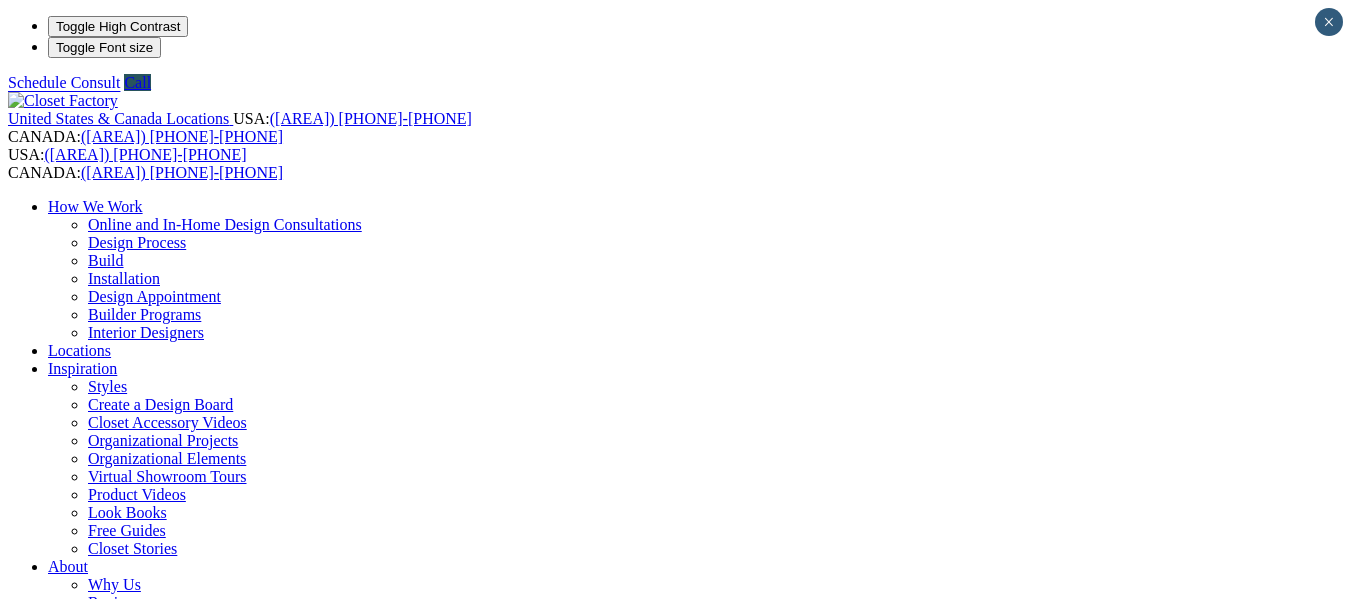 scroll, scrollTop: 0, scrollLeft: 0, axis: both 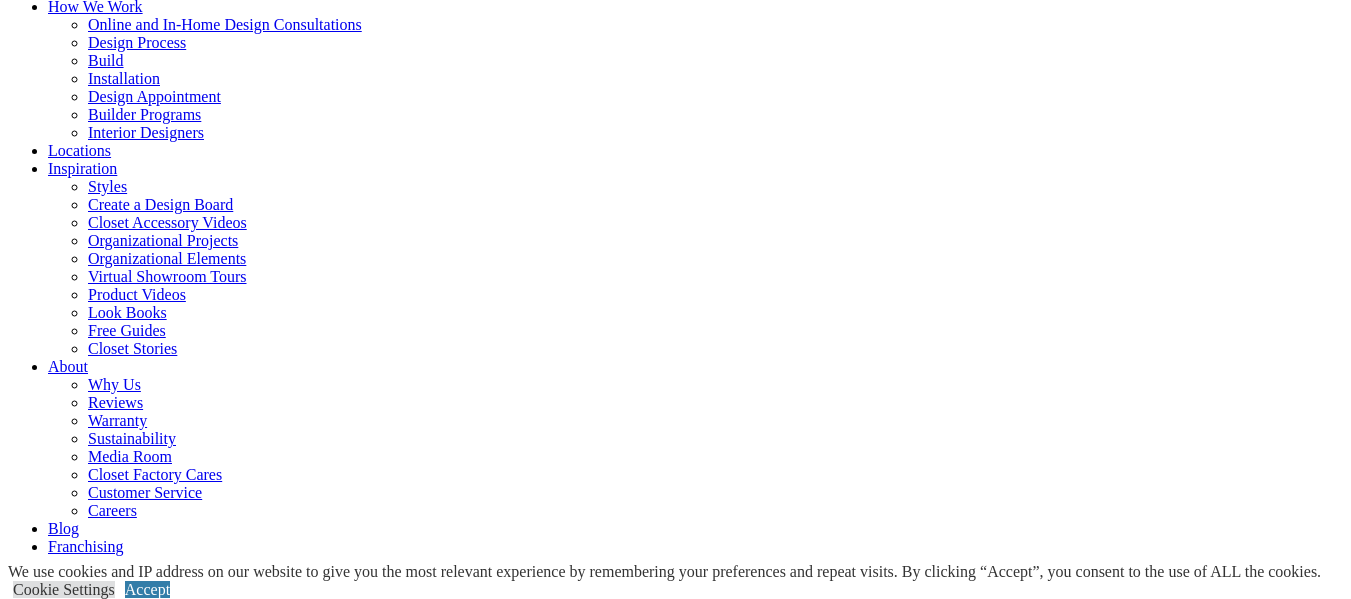 click on "Dressing Rooms" at bounding box center [141, 668] 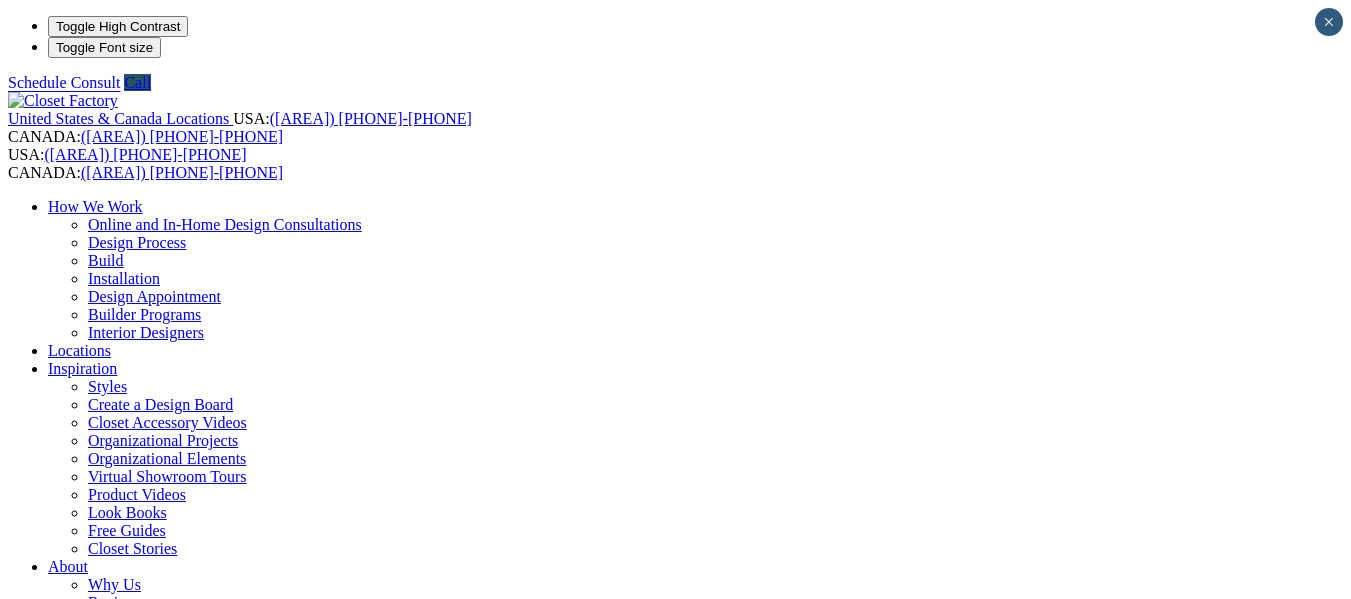 scroll, scrollTop: 0, scrollLeft: 0, axis: both 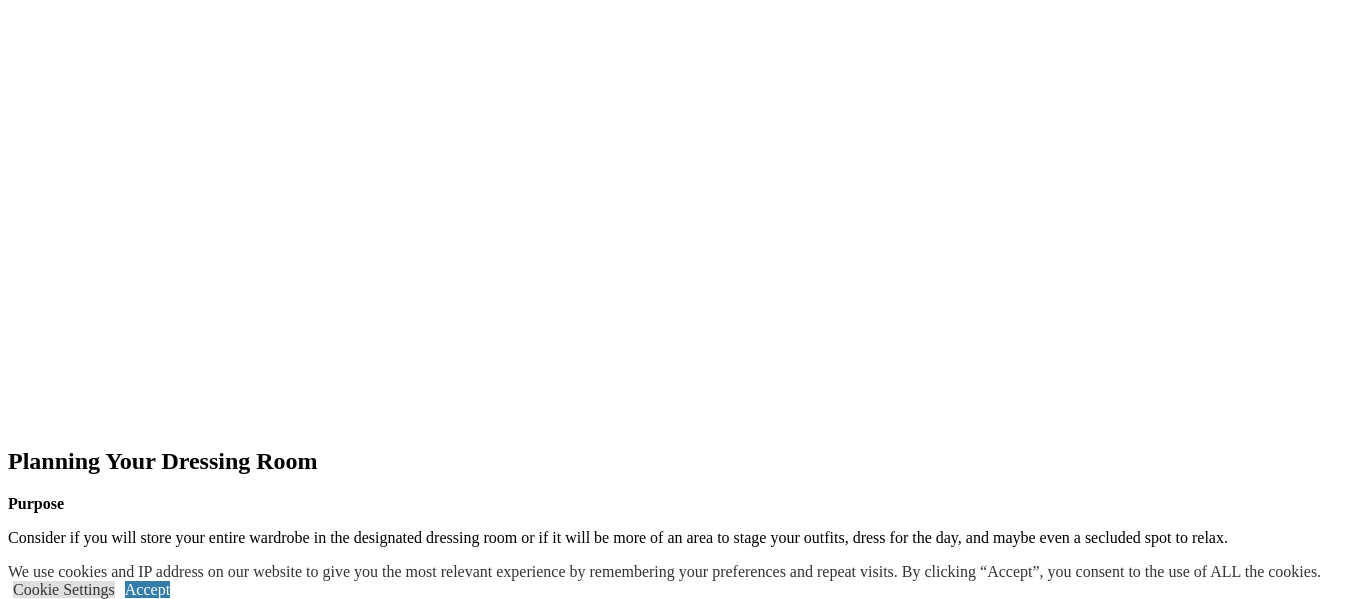 click on "next" at bounding box center (675, 2223) 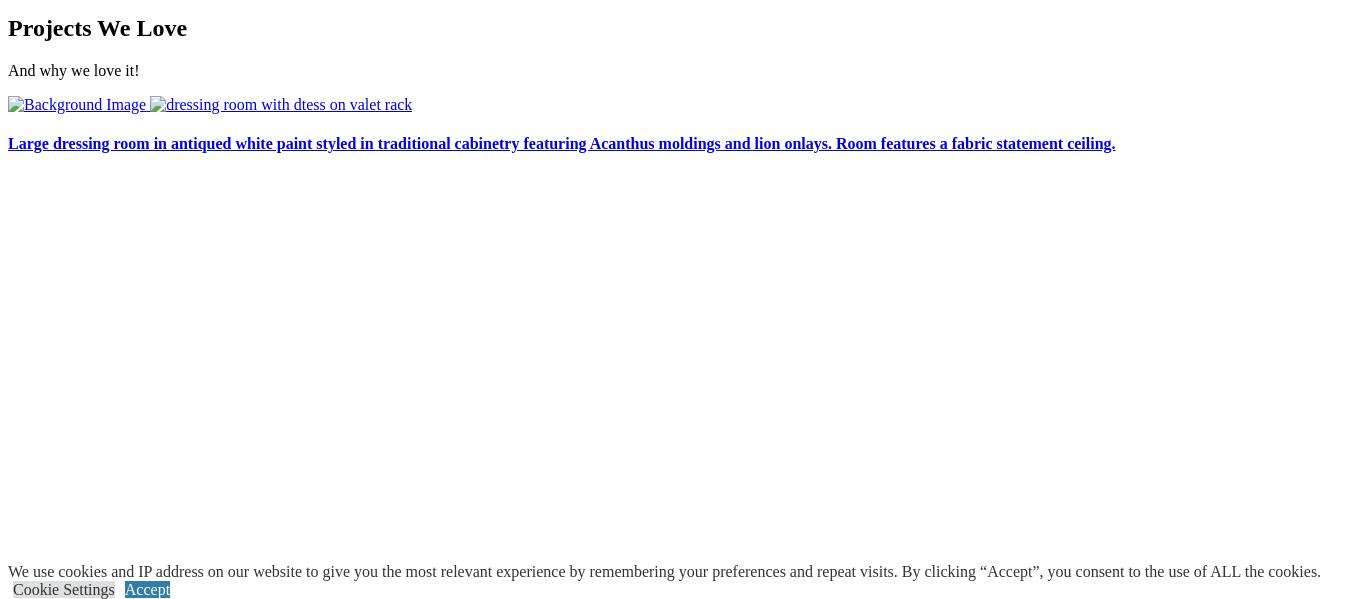 scroll, scrollTop: 4300, scrollLeft: 0, axis: vertical 